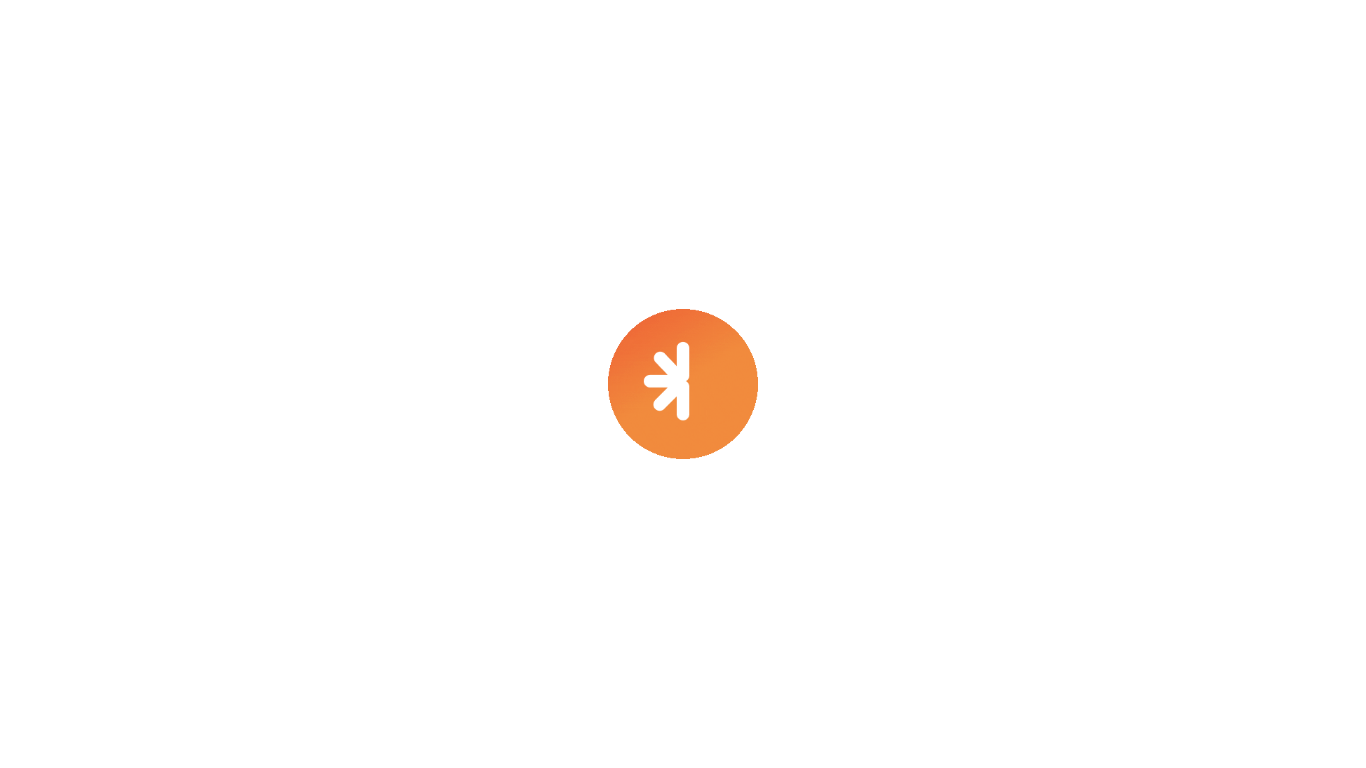 scroll, scrollTop: 0, scrollLeft: 0, axis: both 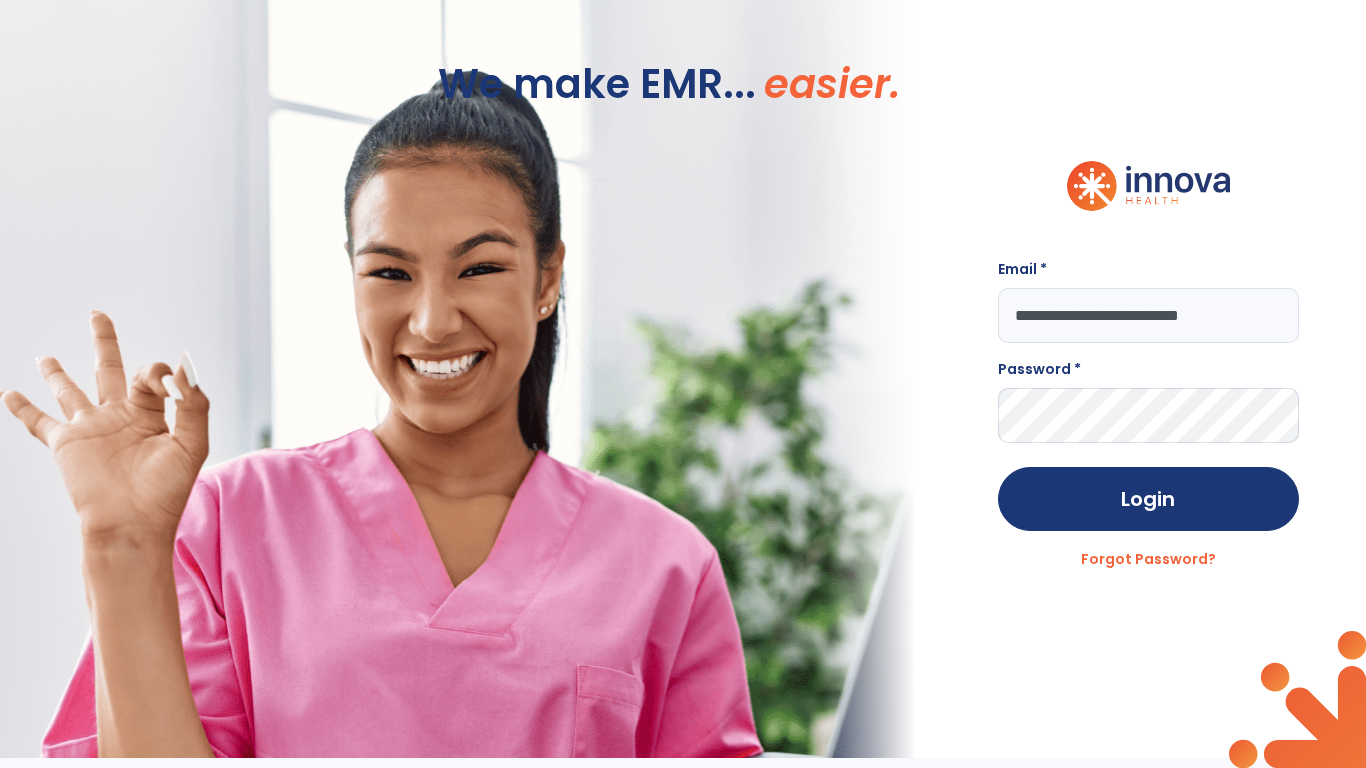 type on "**********" 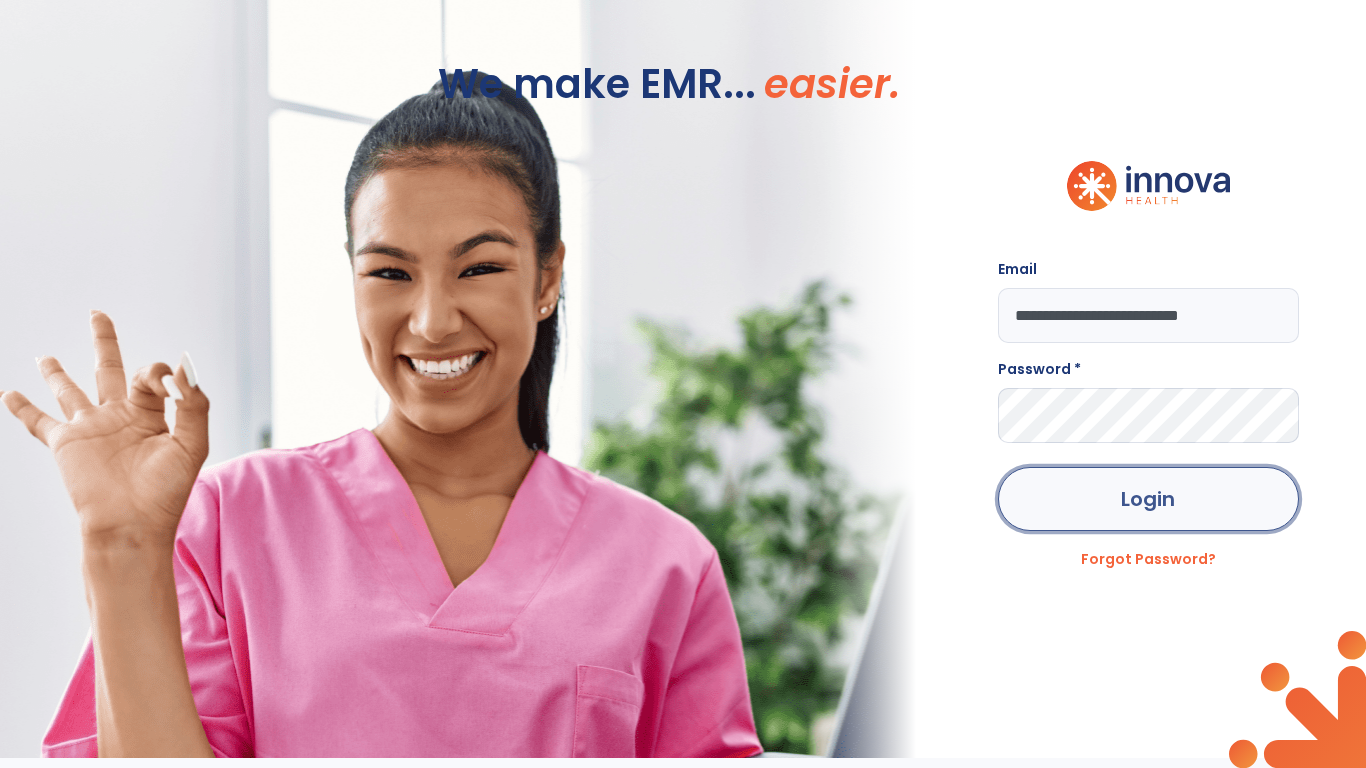 click on "Login" 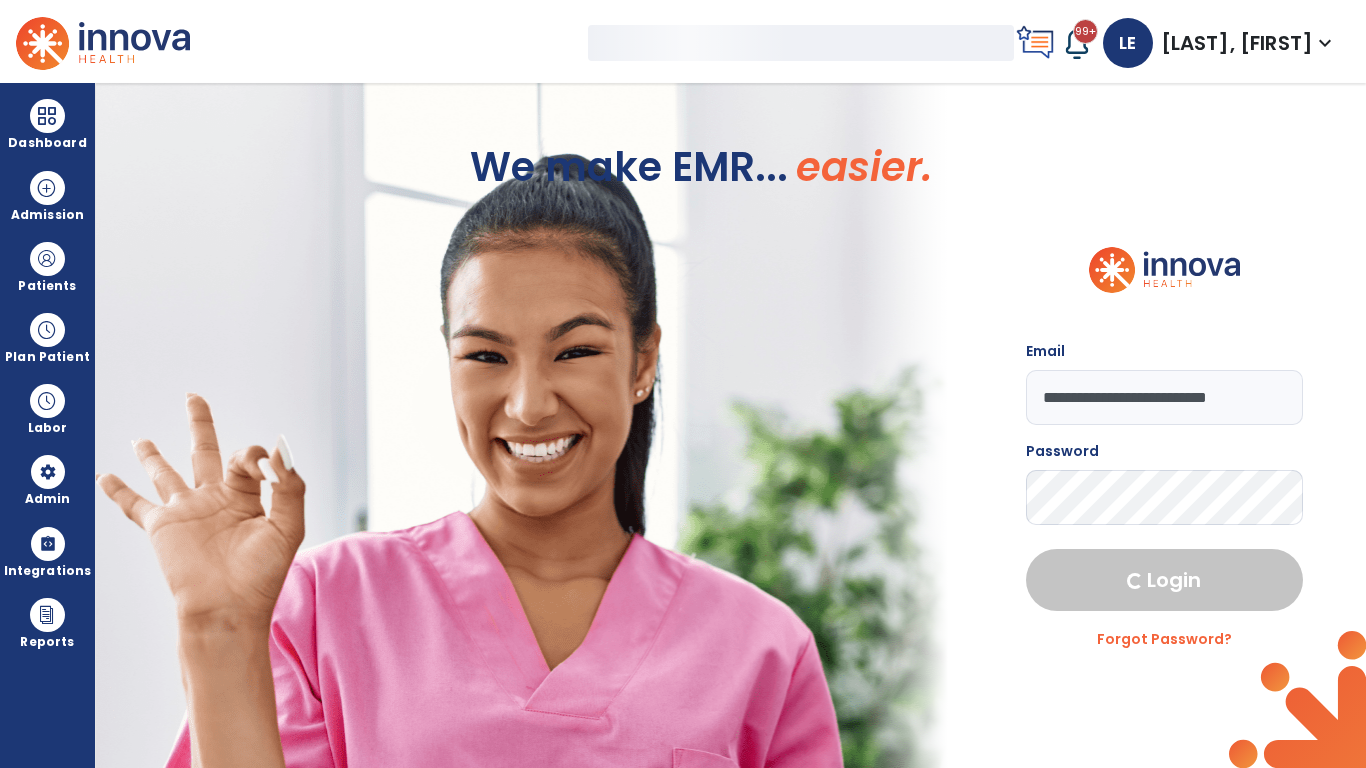 select on "***" 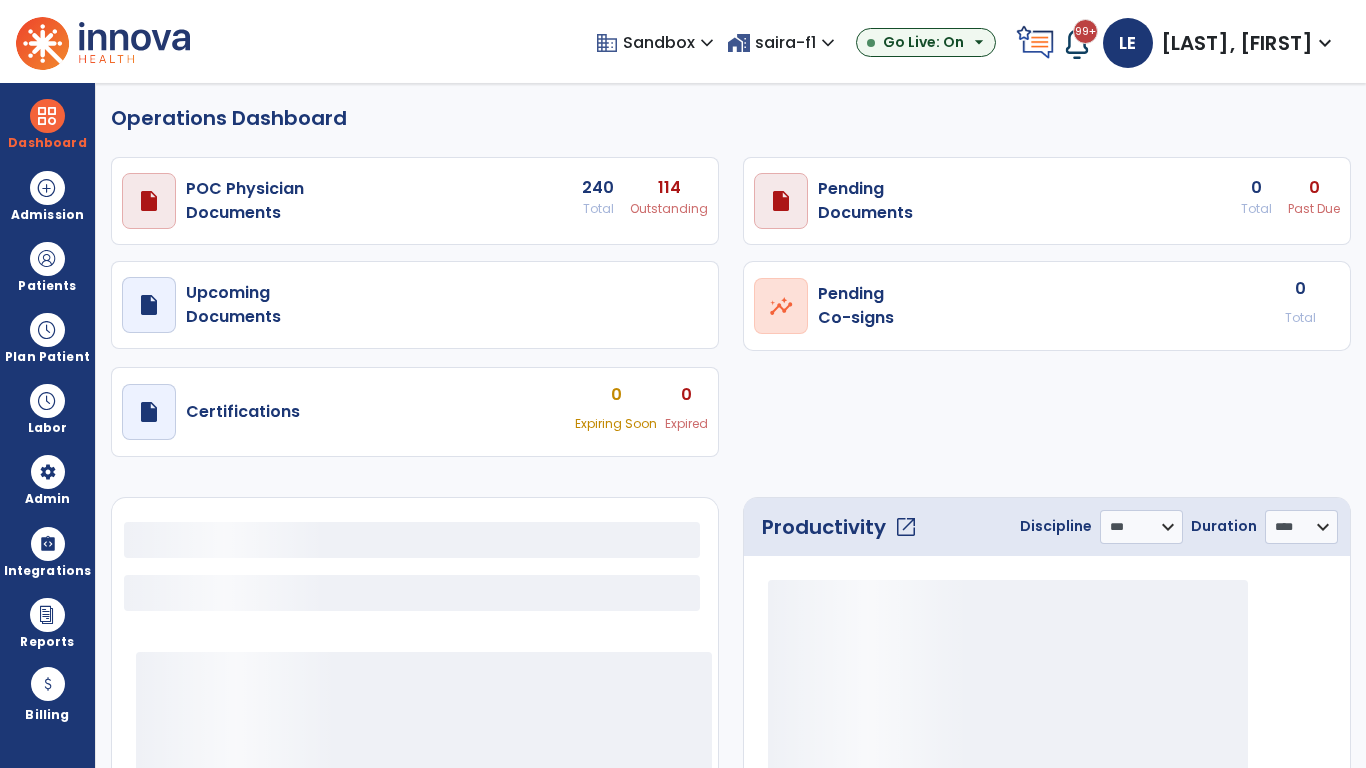 select on "***" 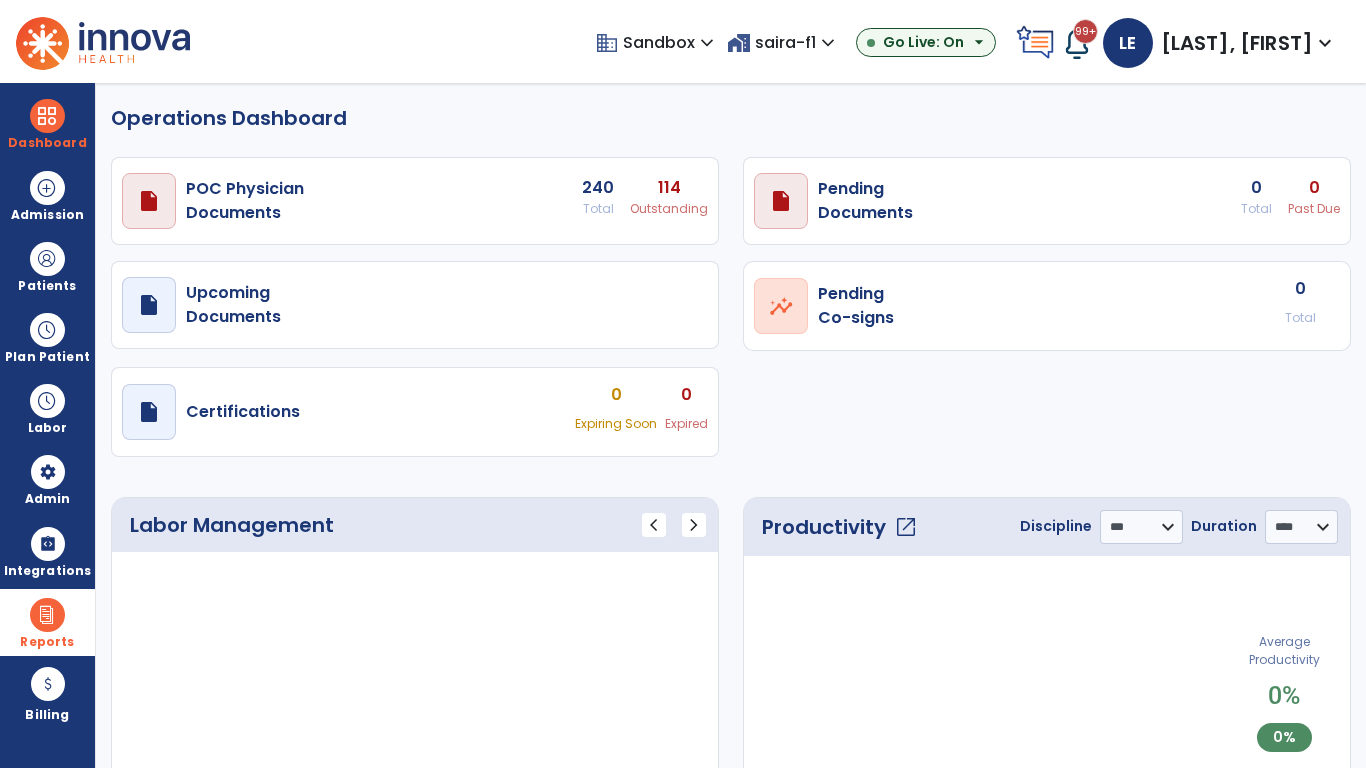 click at bounding box center [47, 615] 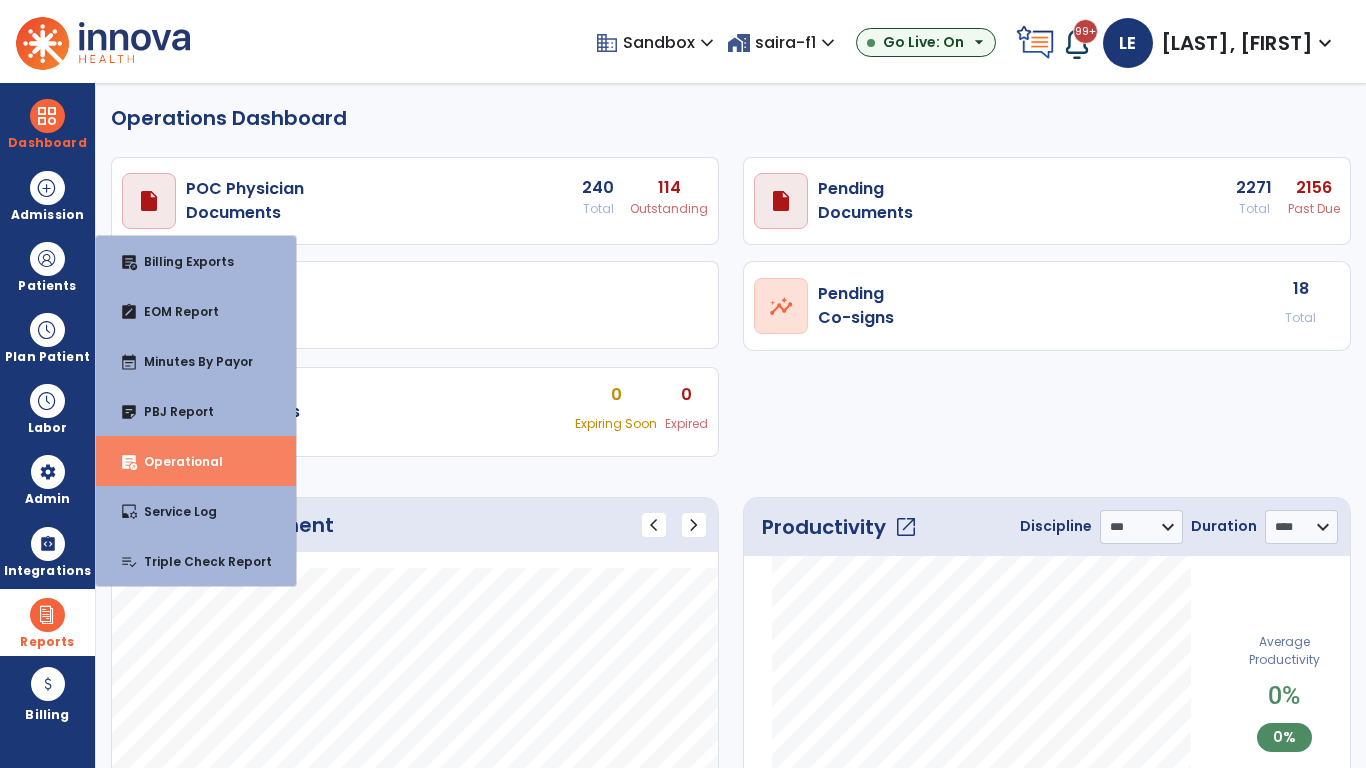 click on "Operational" at bounding box center (175, 461) 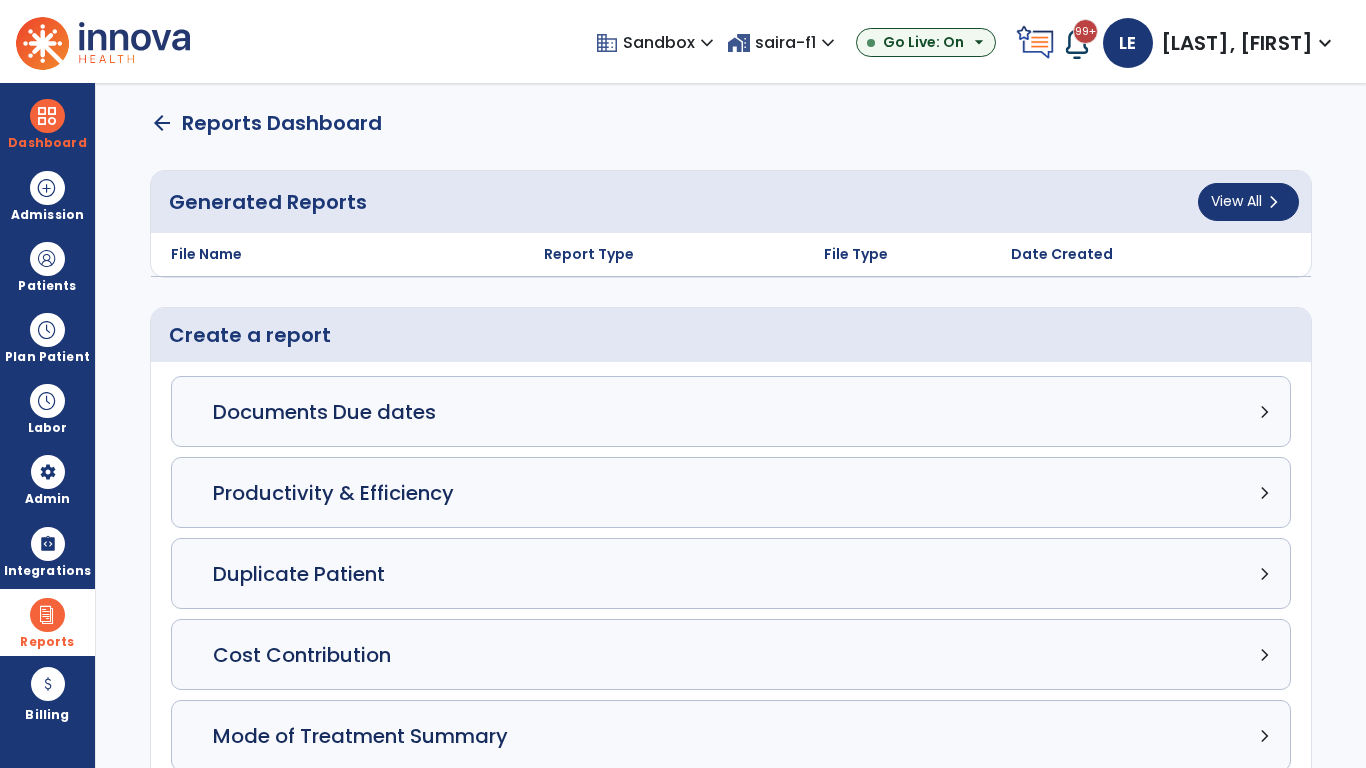 click on "Census Detail chevron_right" 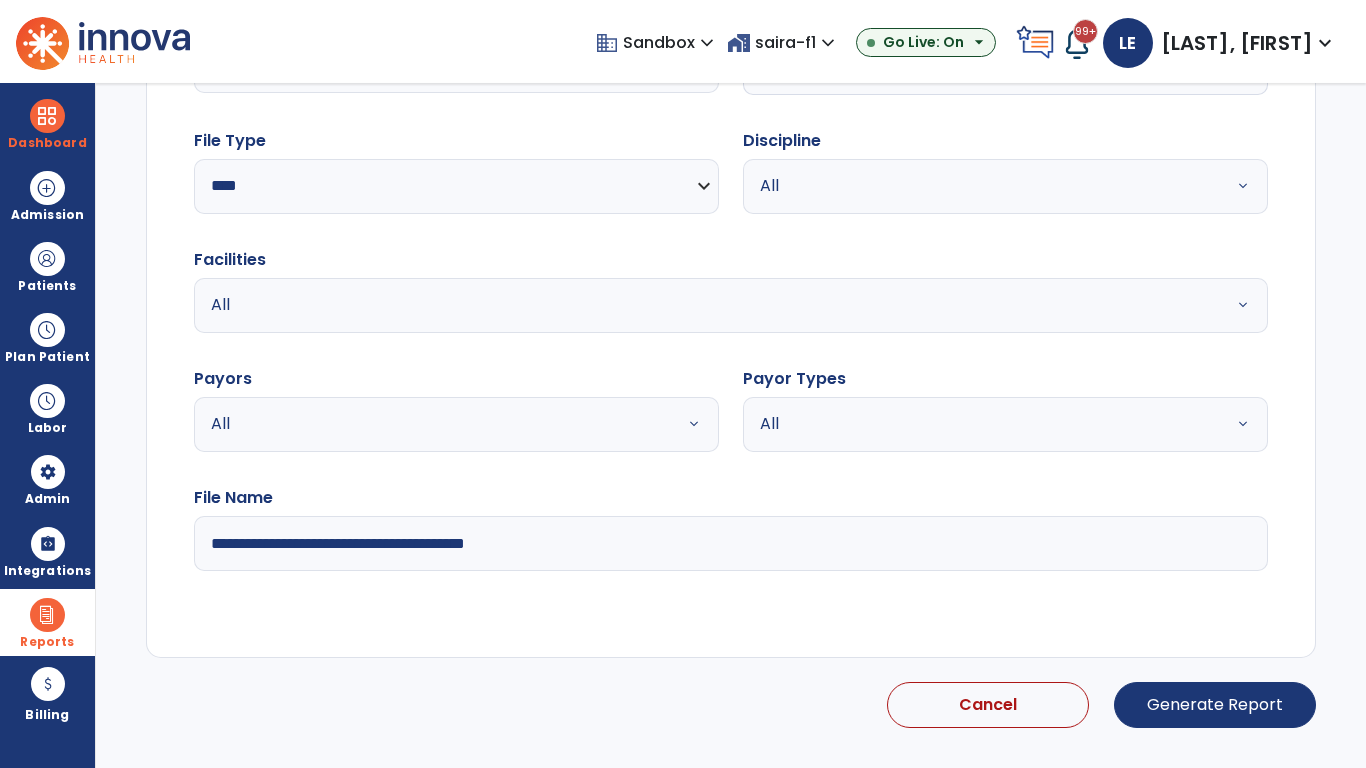 select on "*****" 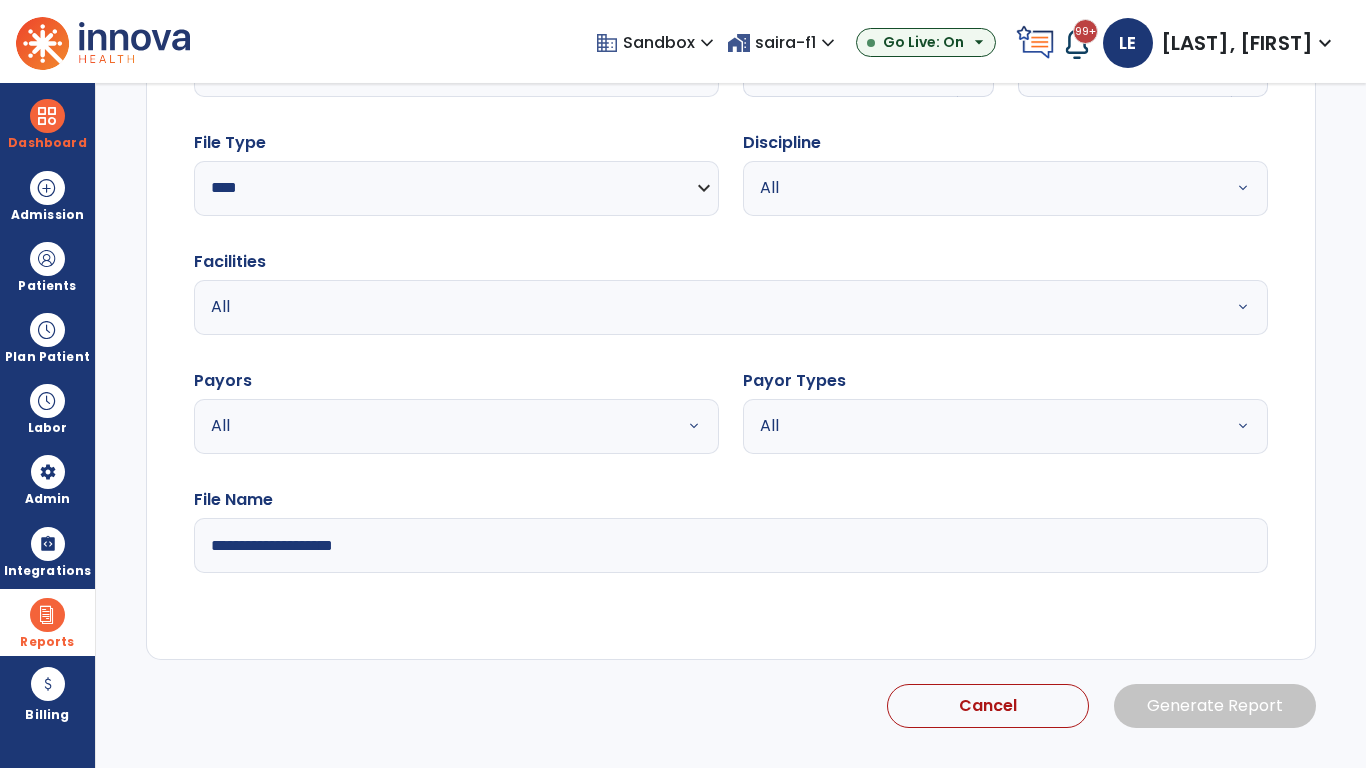 click 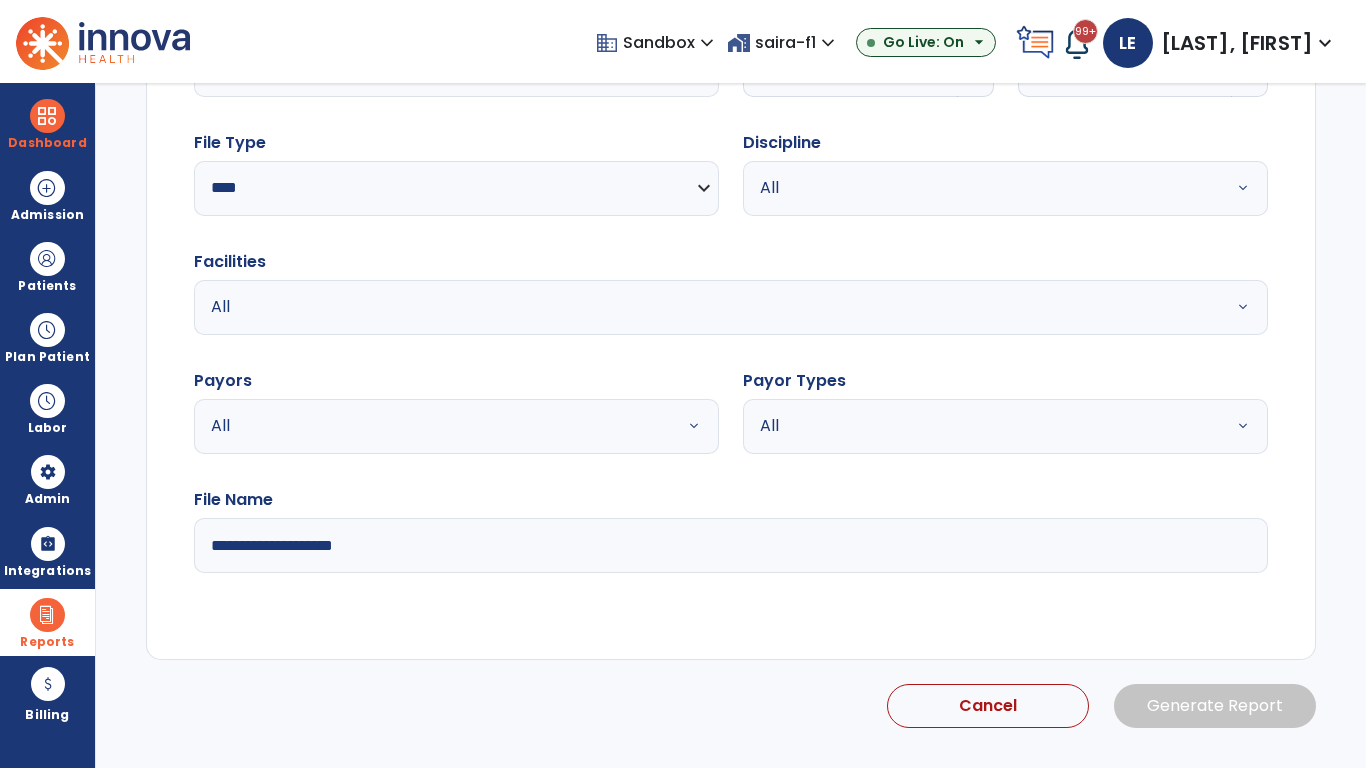 select on "*" 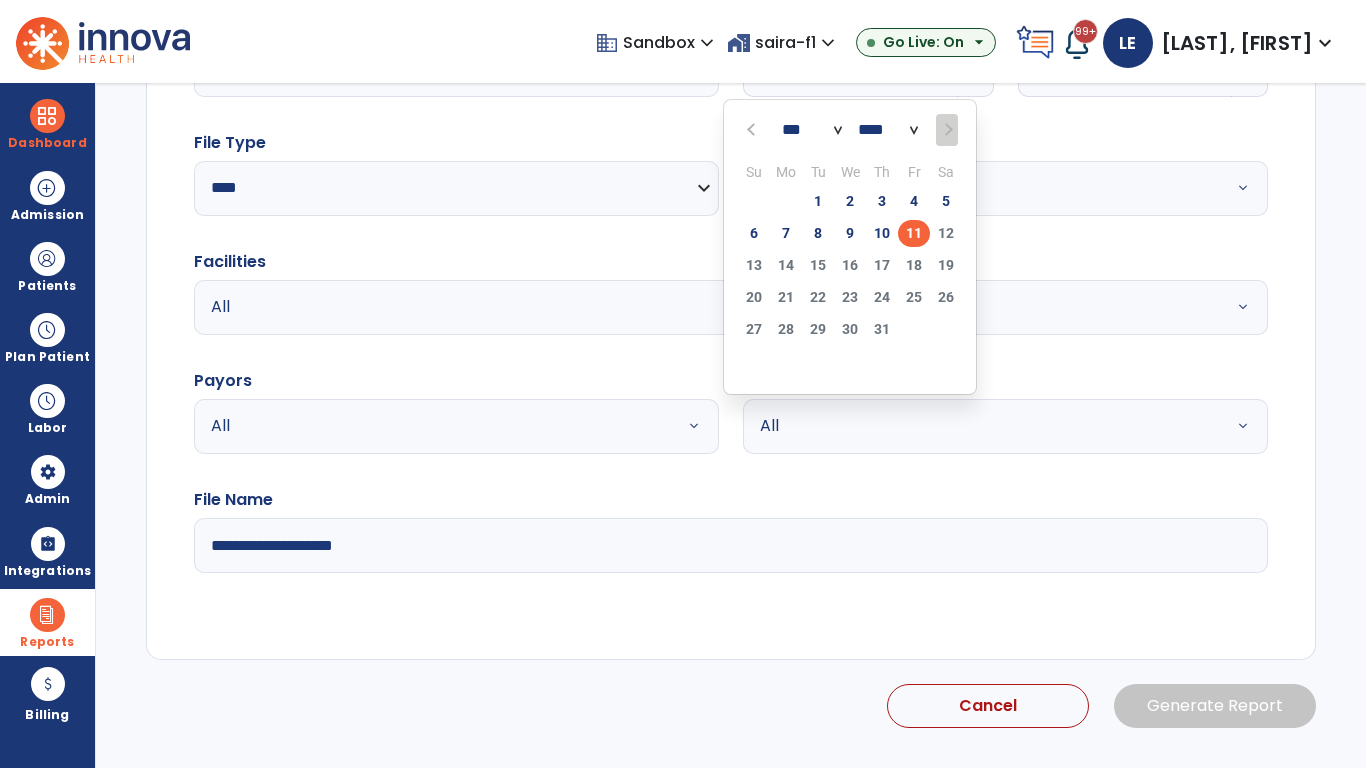 scroll, scrollTop: 192, scrollLeft: 0, axis: vertical 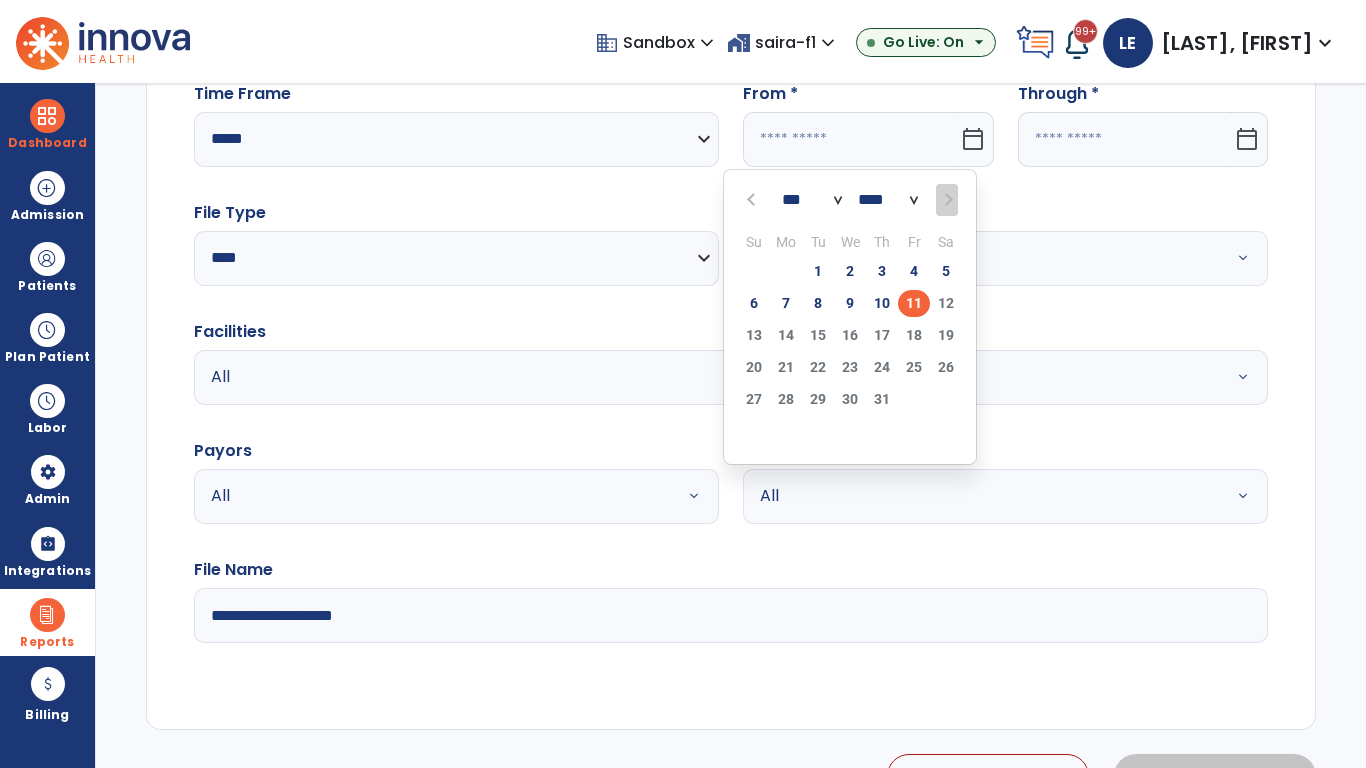 select on "****" 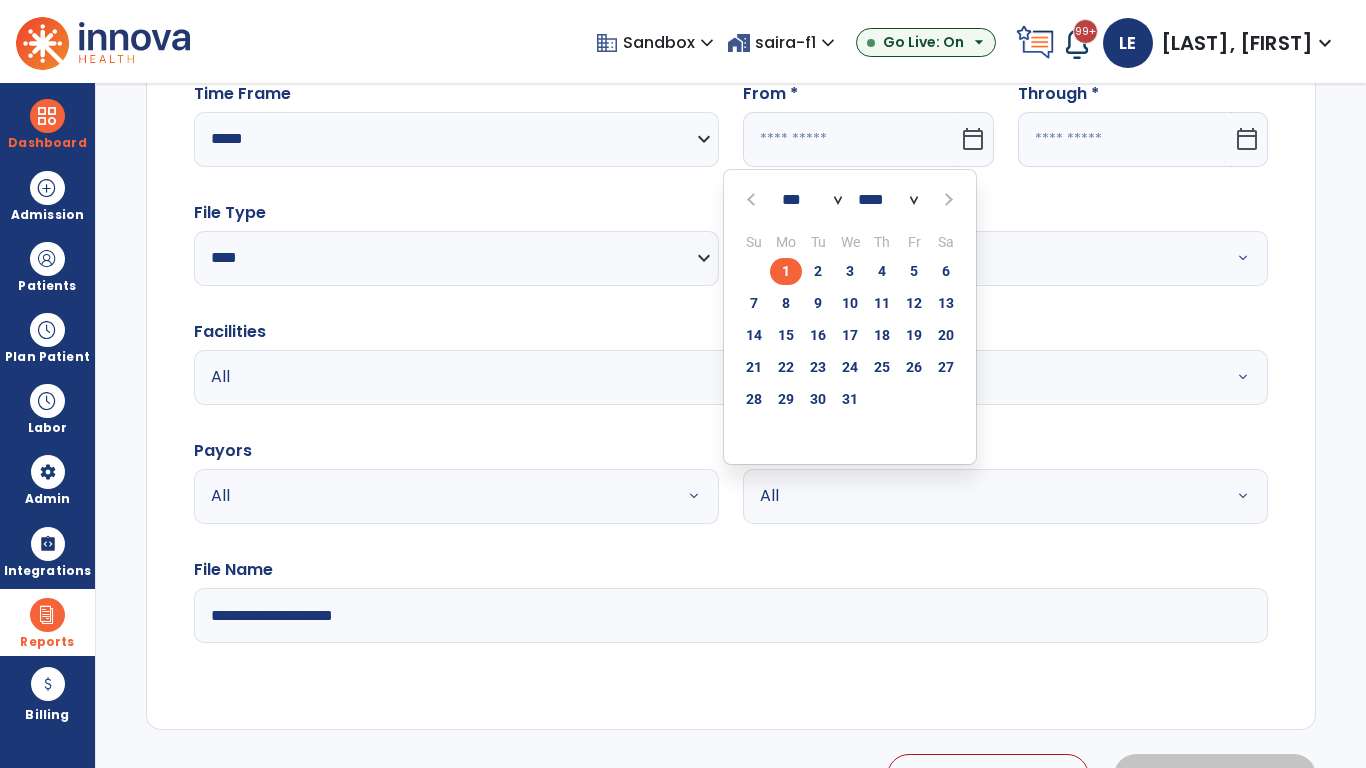 select on "**" 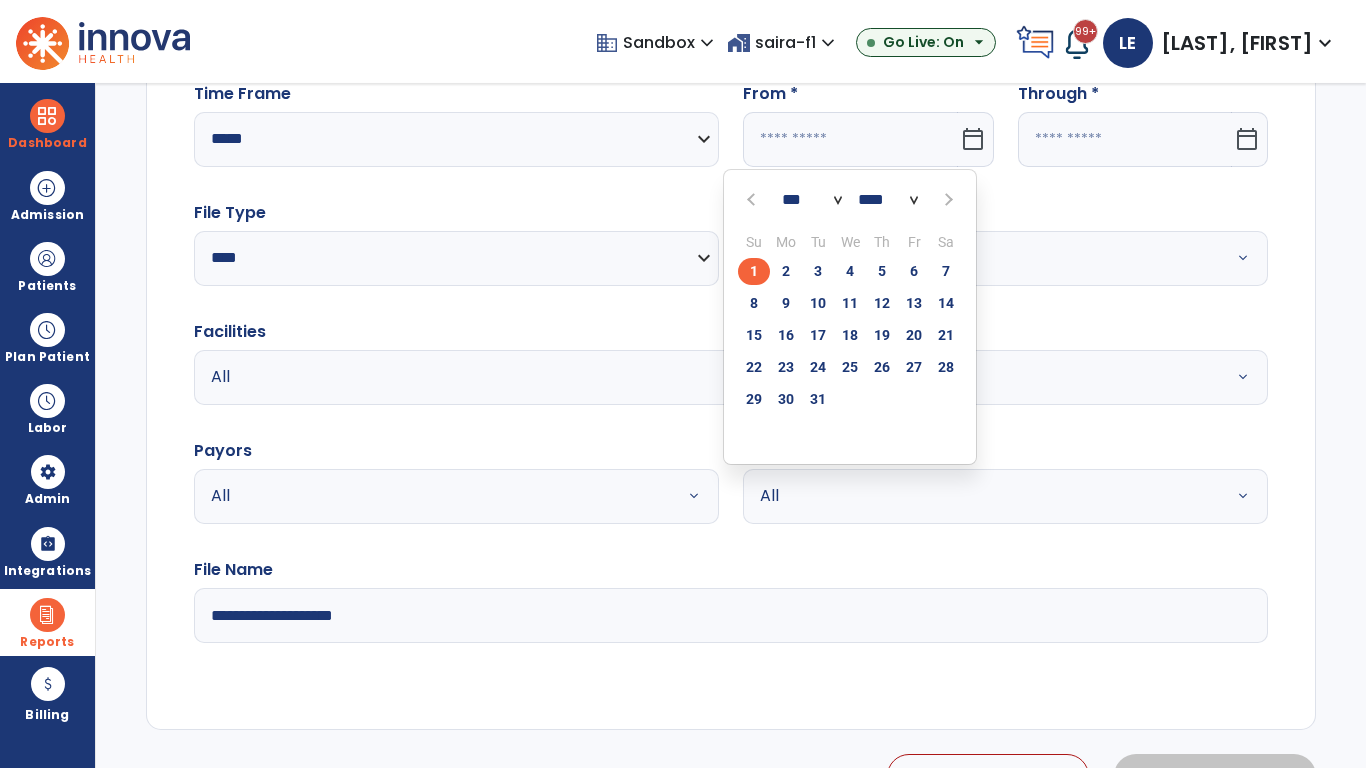 click on "1" 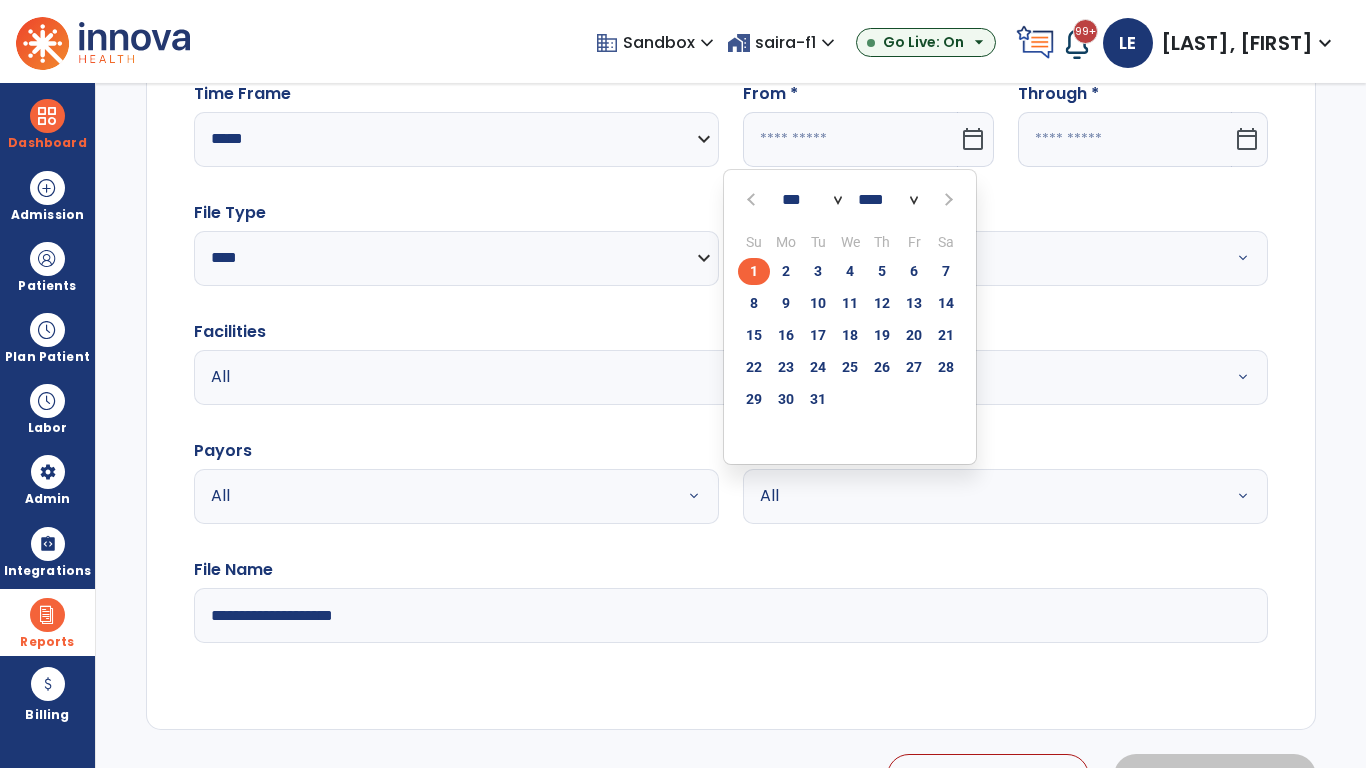 type on "**********" 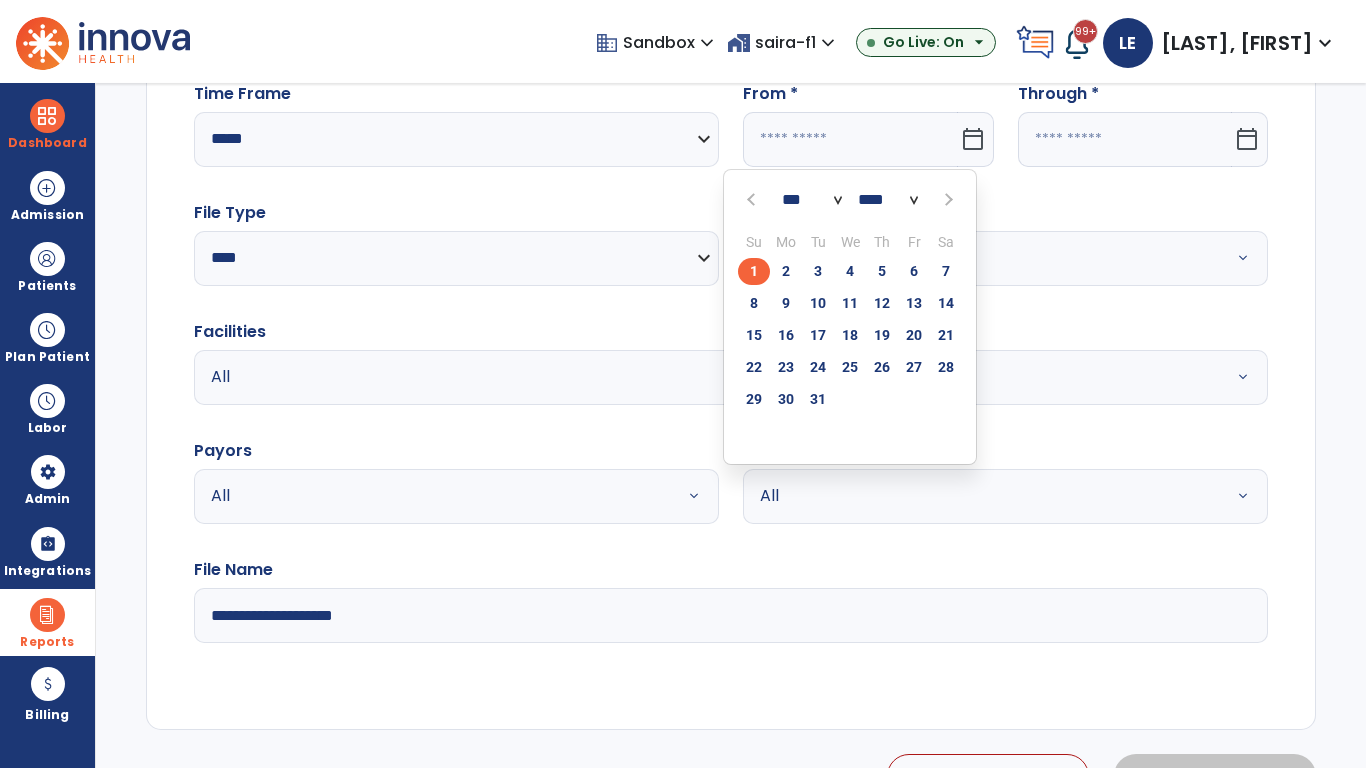 type on "*********" 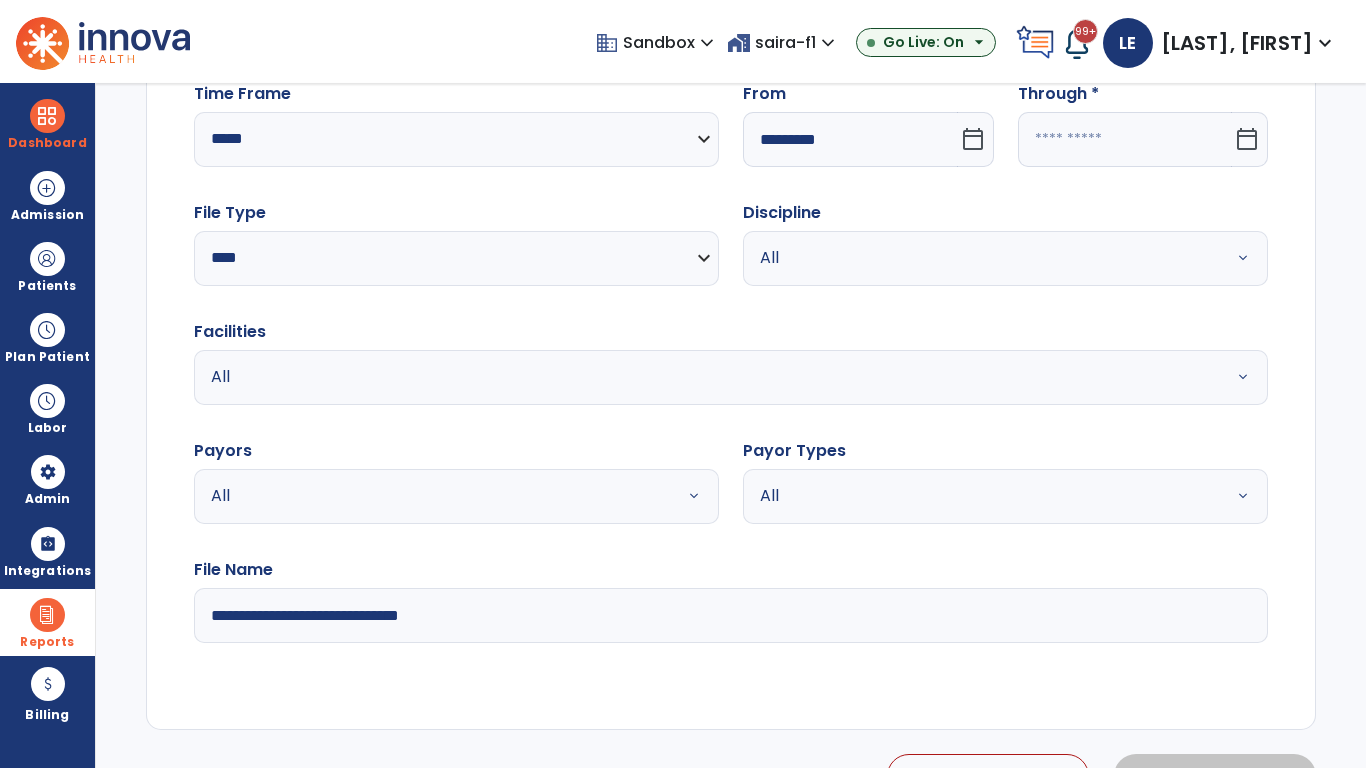 click 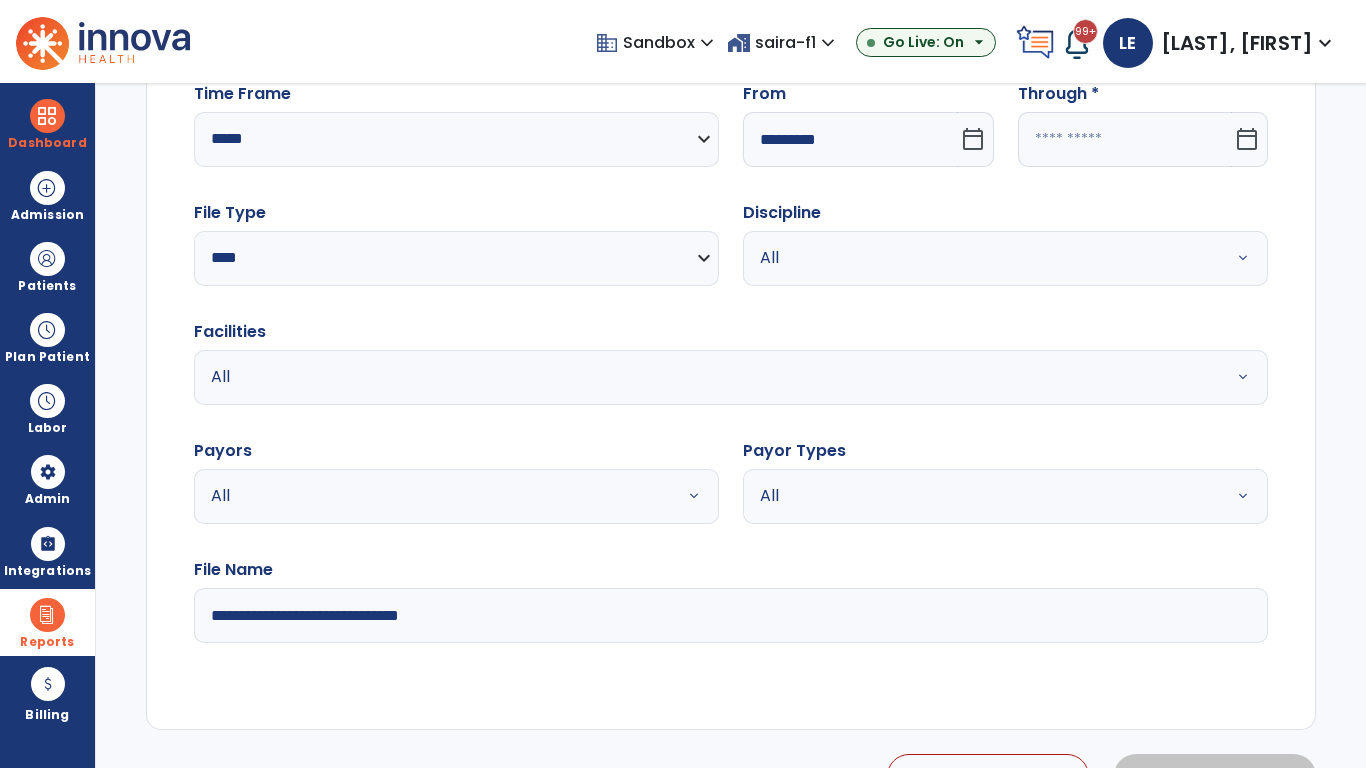 select on "*" 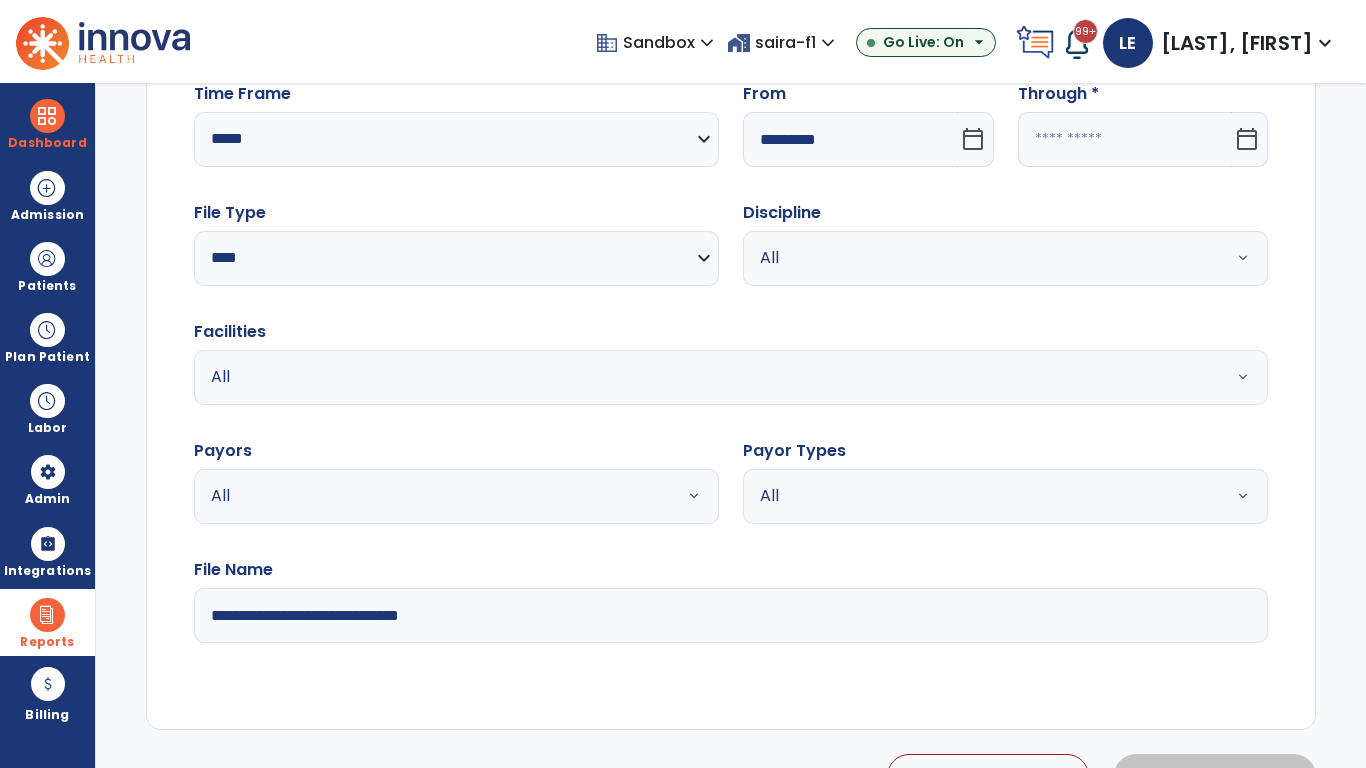 select on "****" 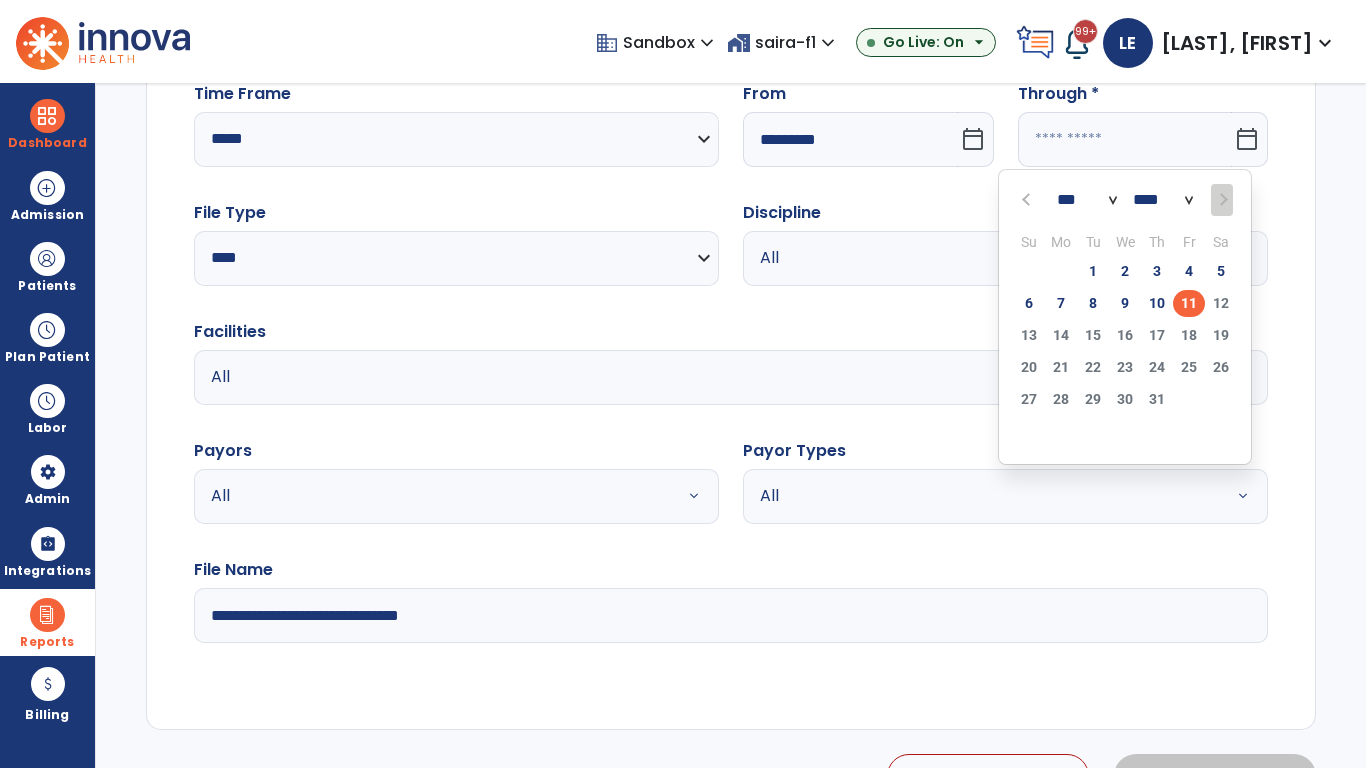select on "*" 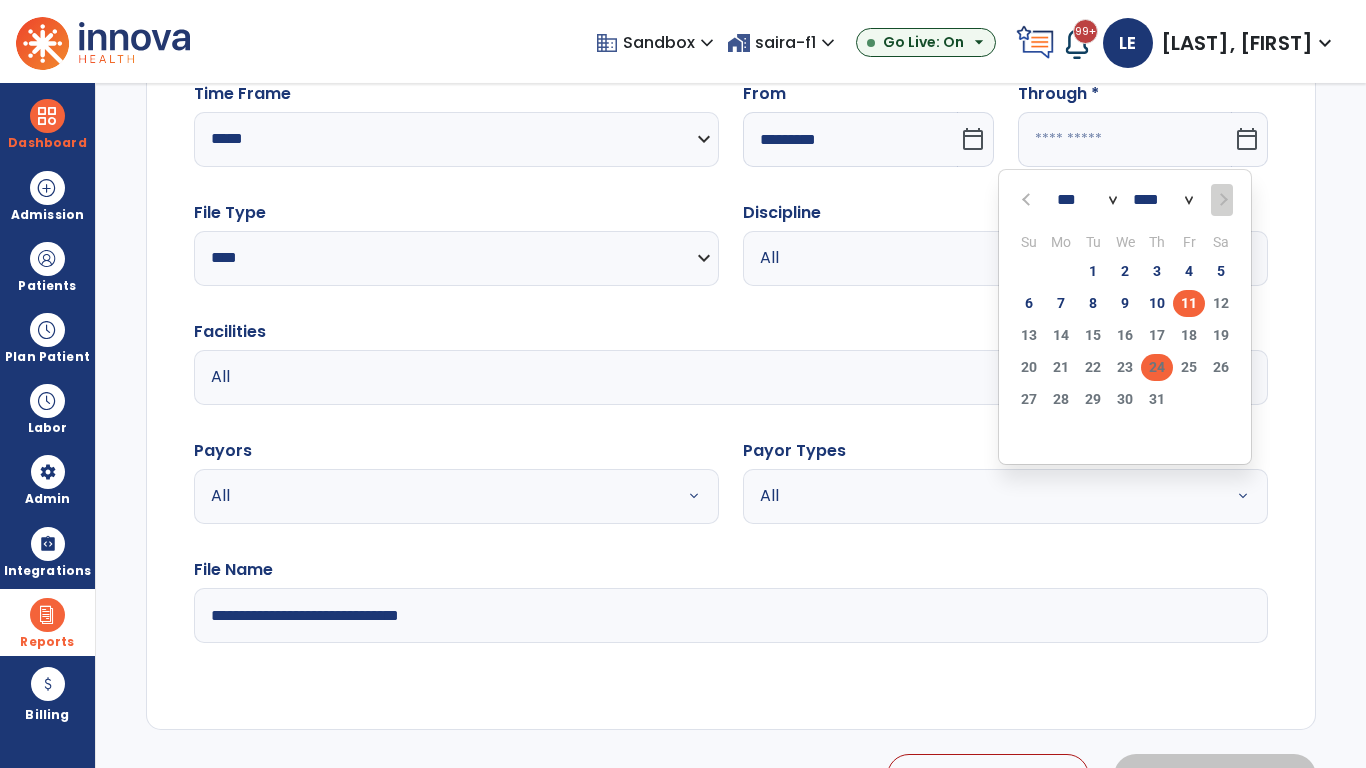 click on "24" 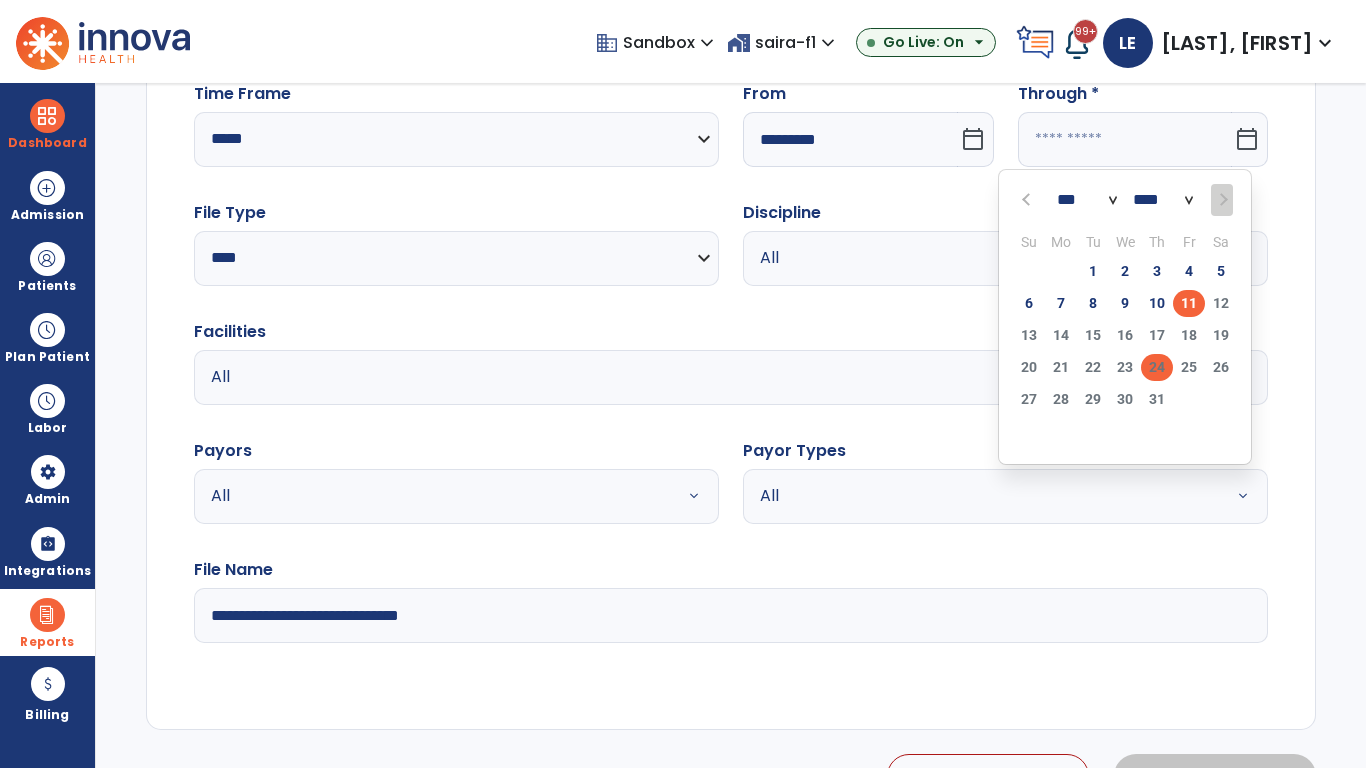 type on "**********" 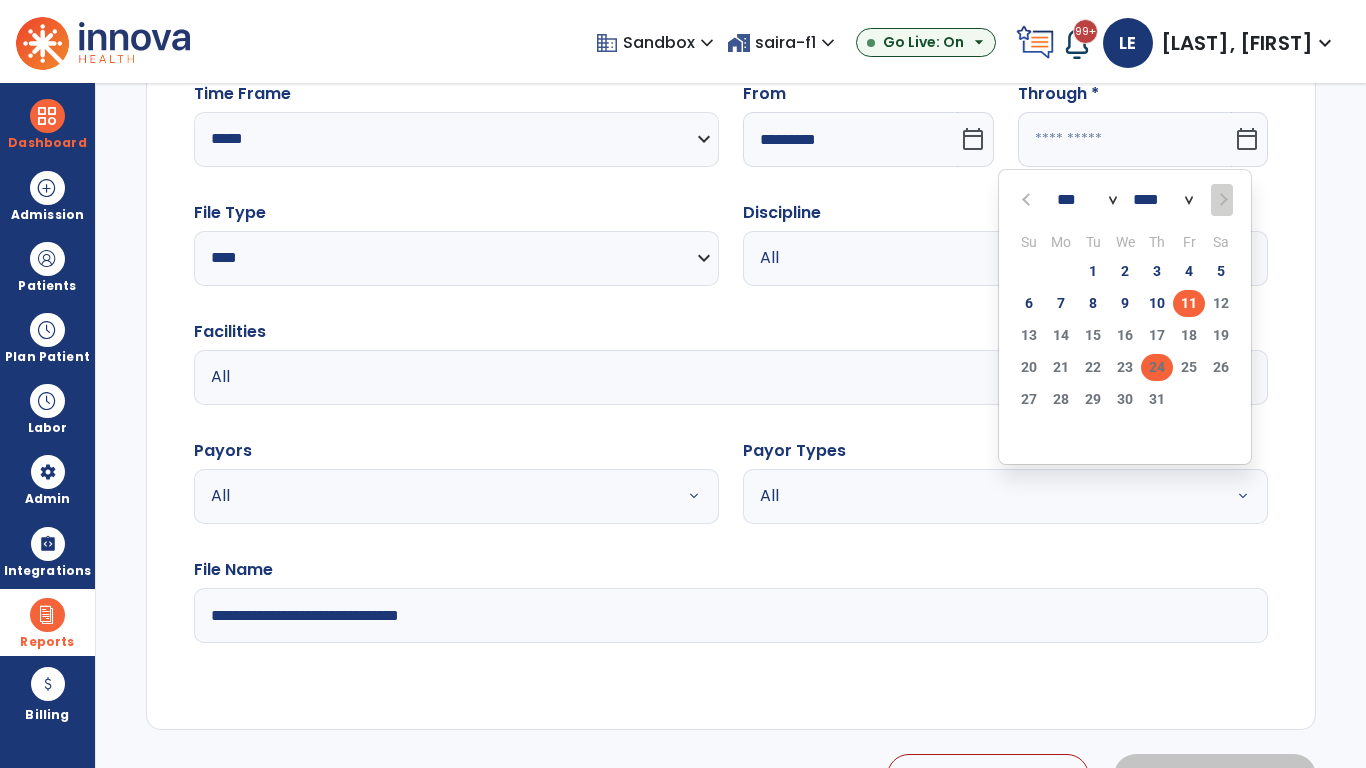 type on "*********" 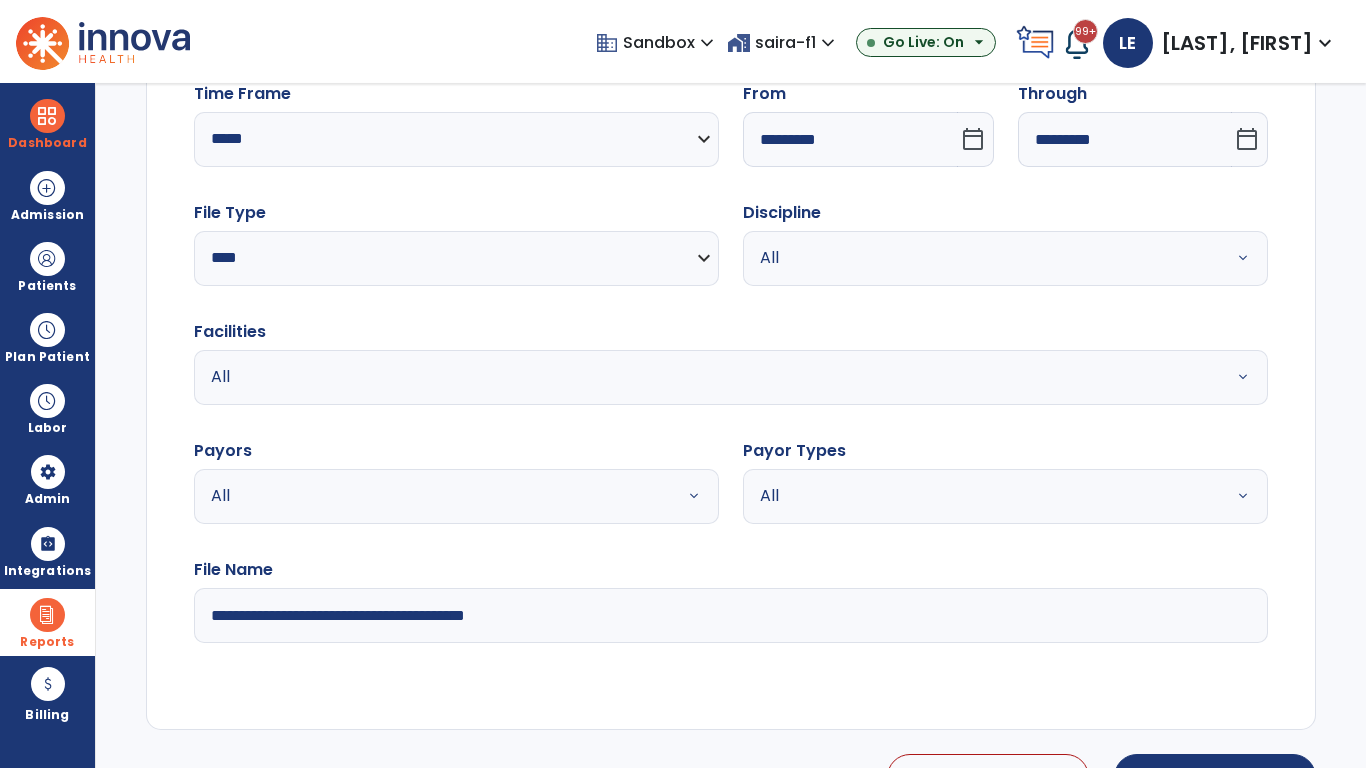 click on "All" at bounding box center (981, 258) 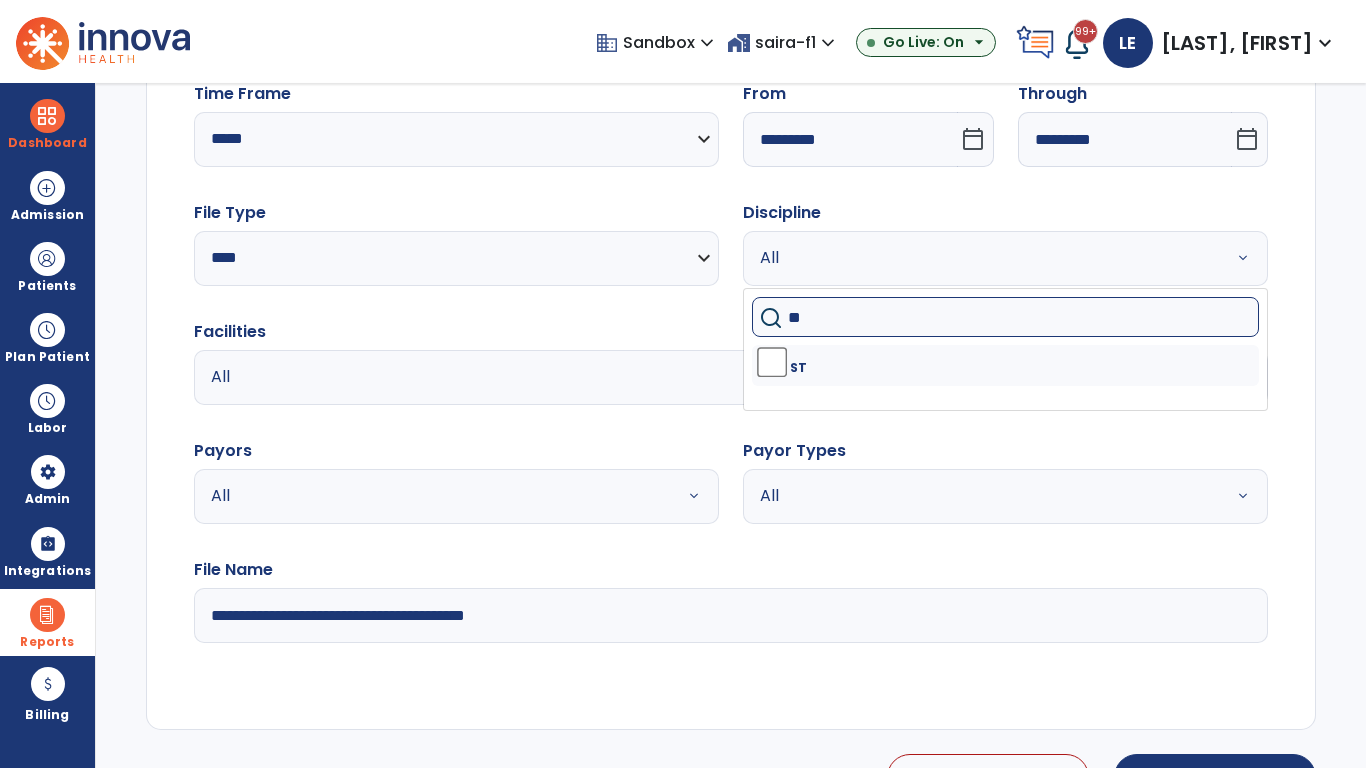 type on "**" 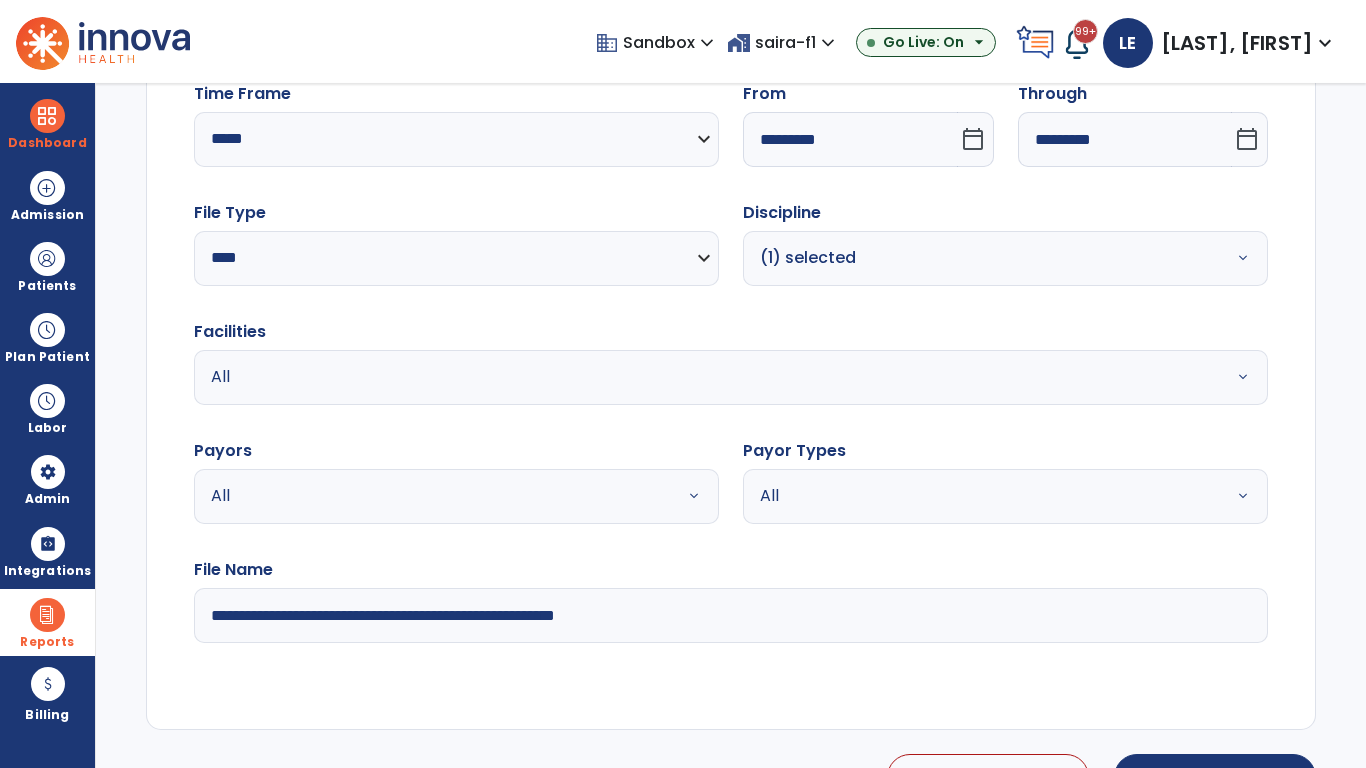 type on "**********" 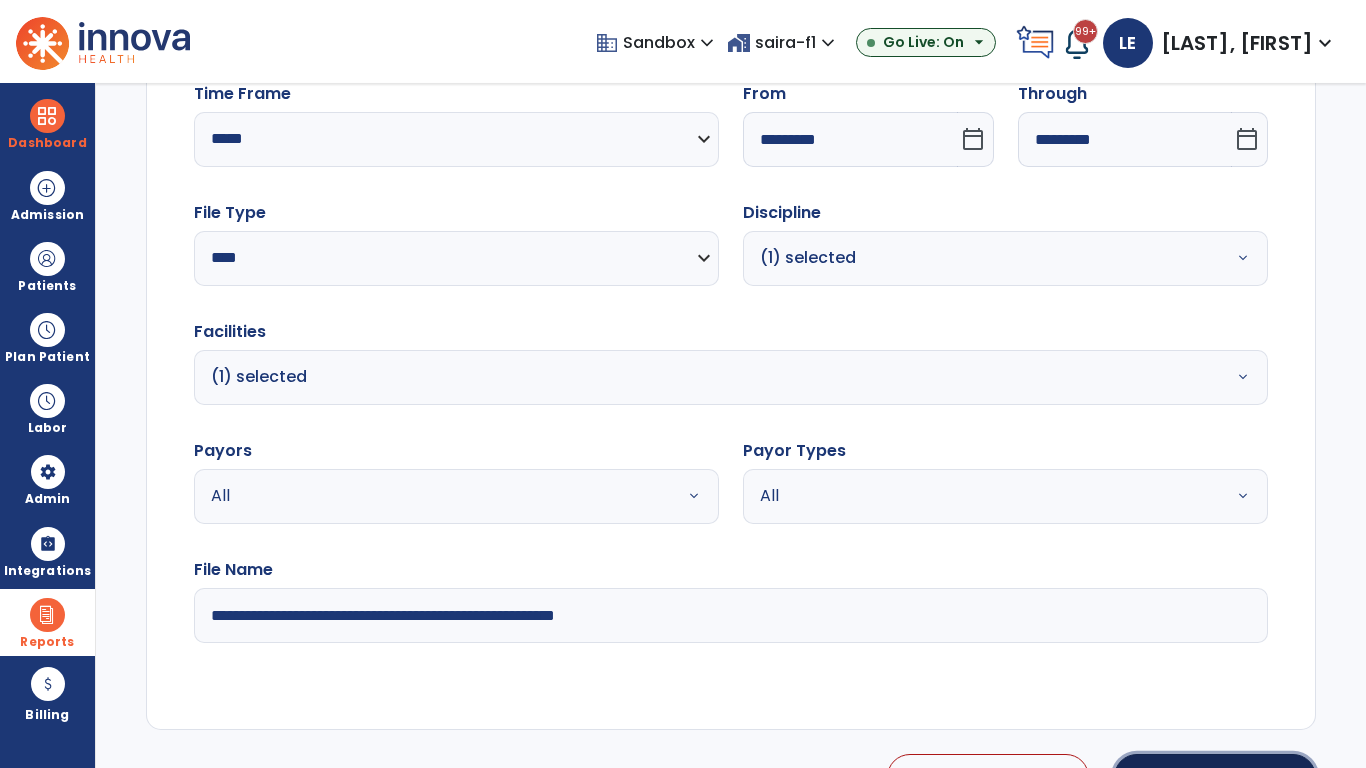 click on "Generate Report" 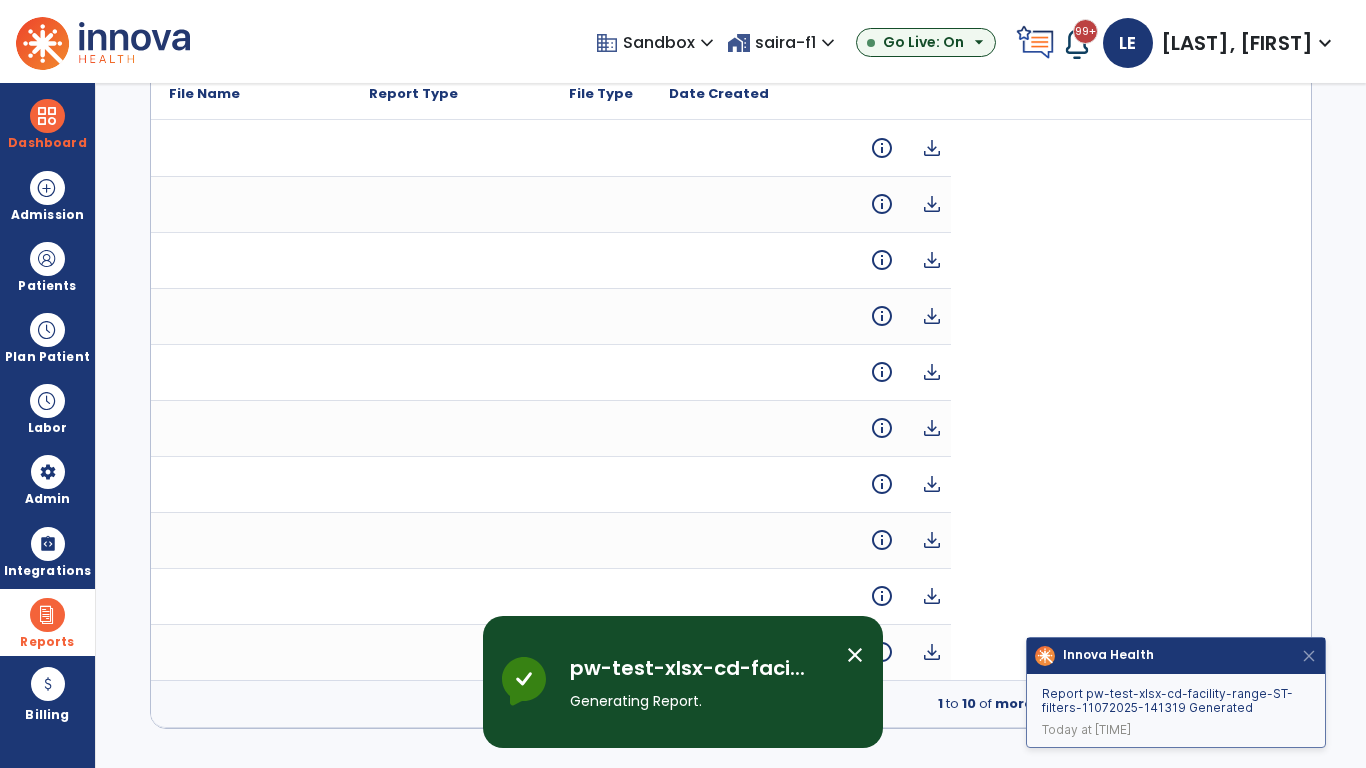 scroll, scrollTop: 0, scrollLeft: 0, axis: both 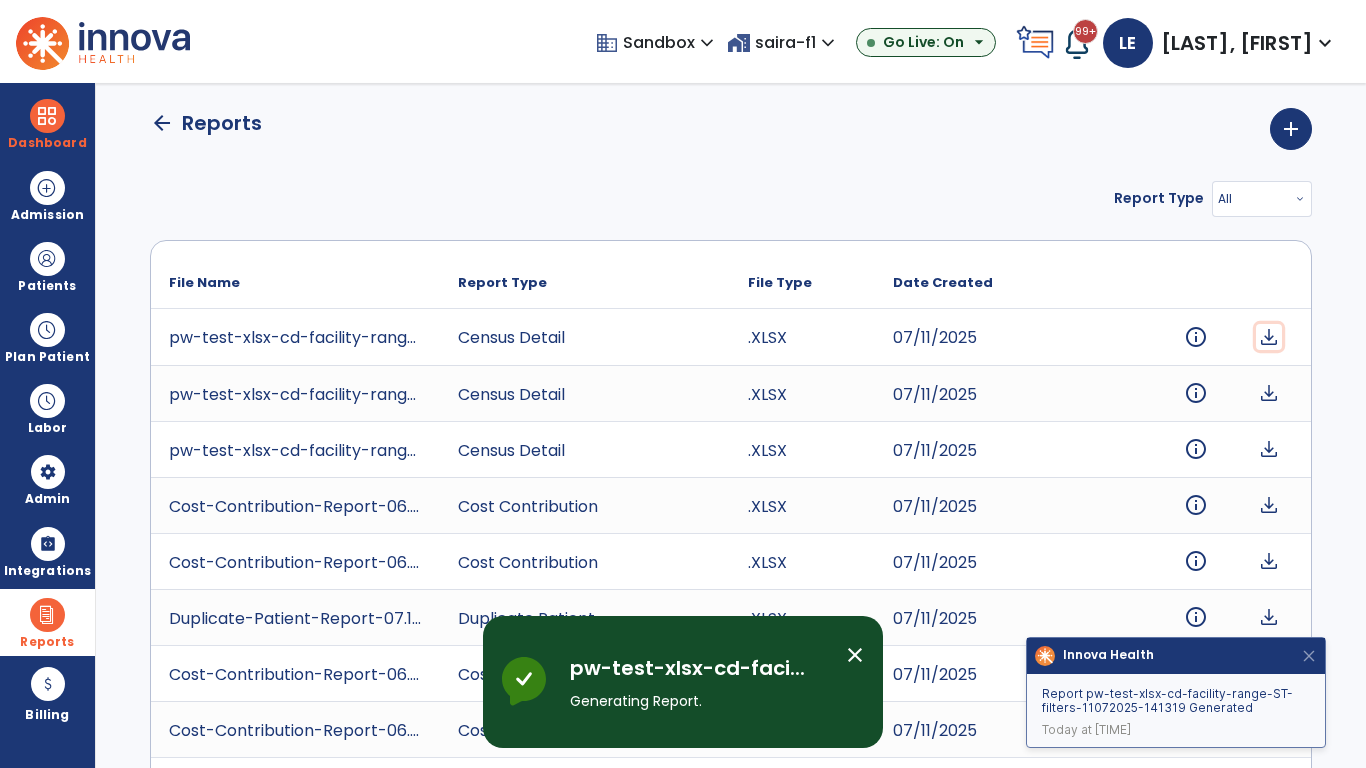 click on "download" 